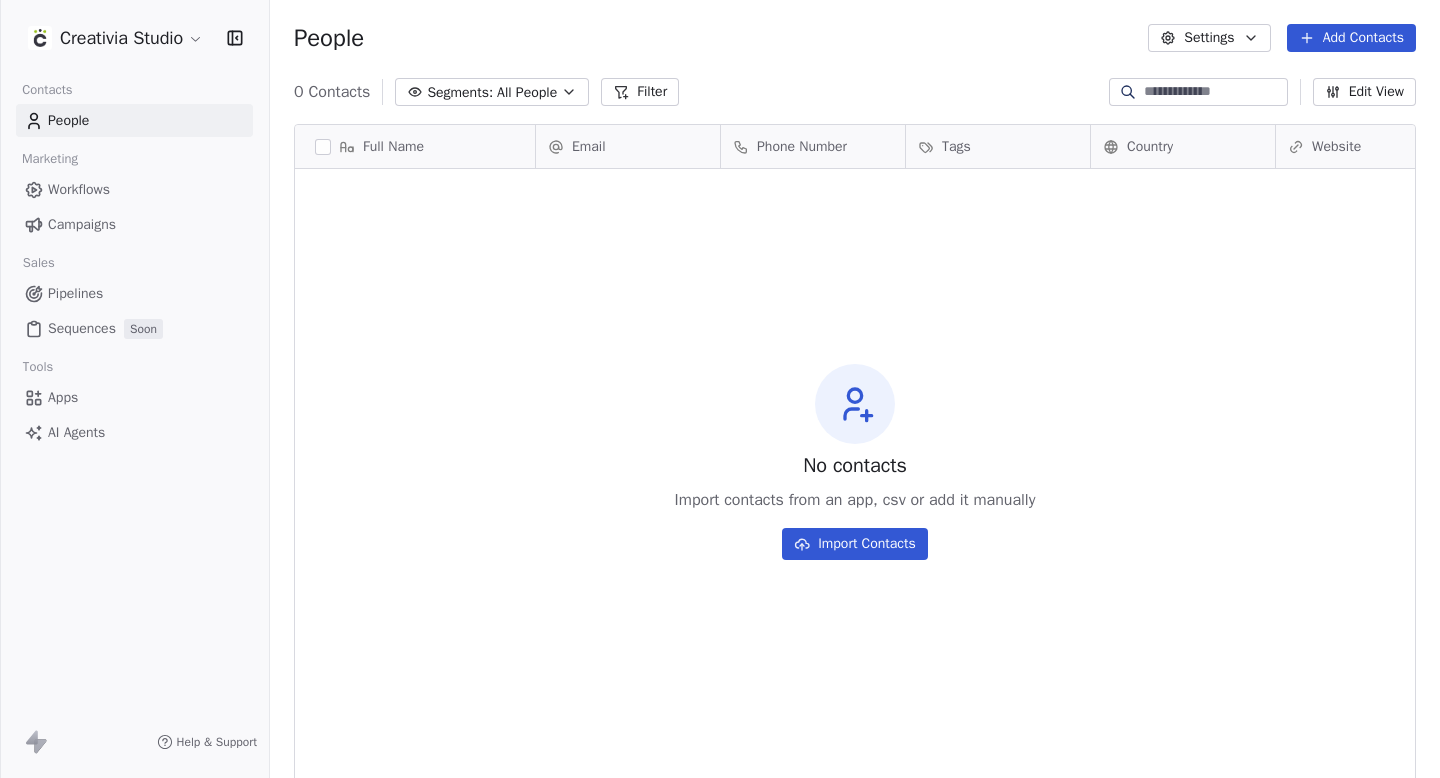scroll, scrollTop: 0, scrollLeft: 0, axis: both 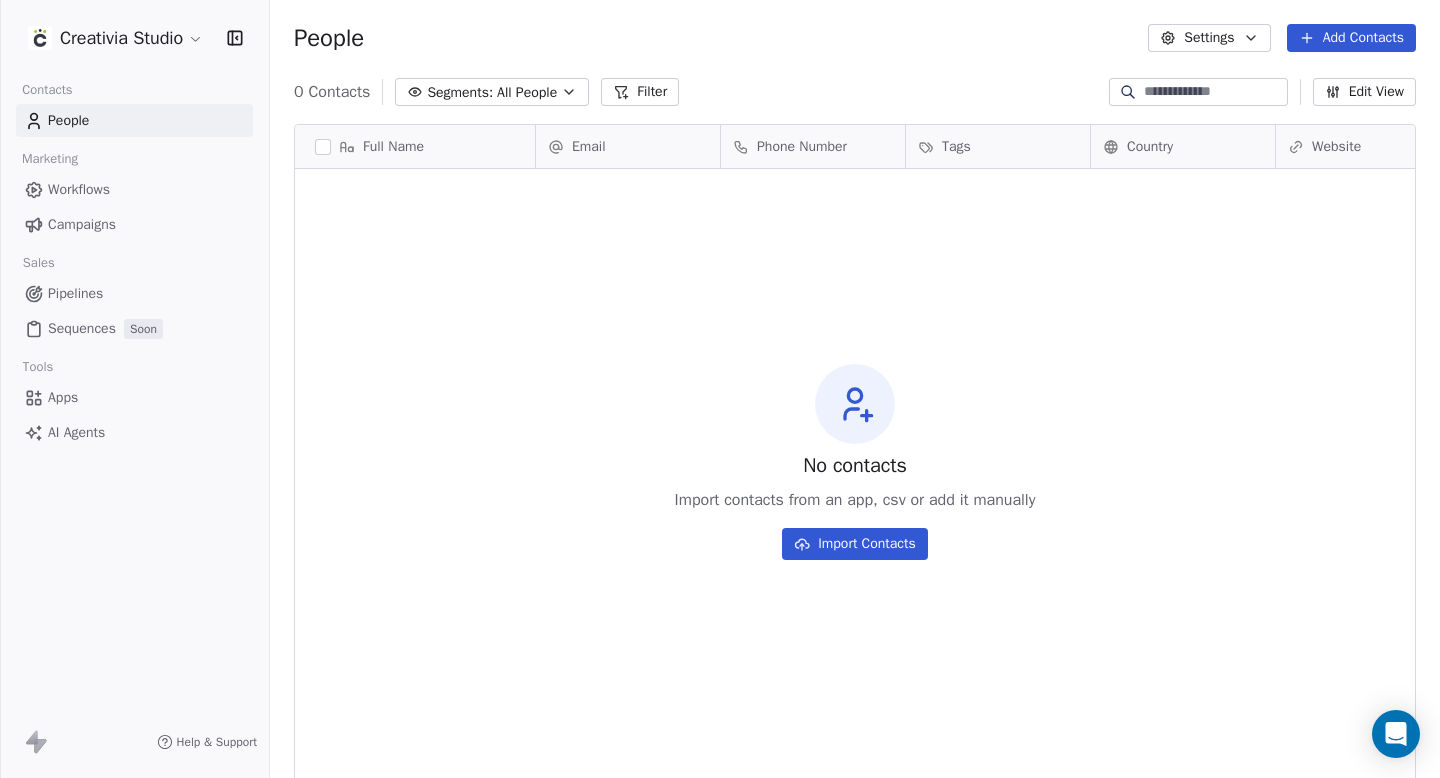 click on "Campaigns" at bounding box center [82, 224] 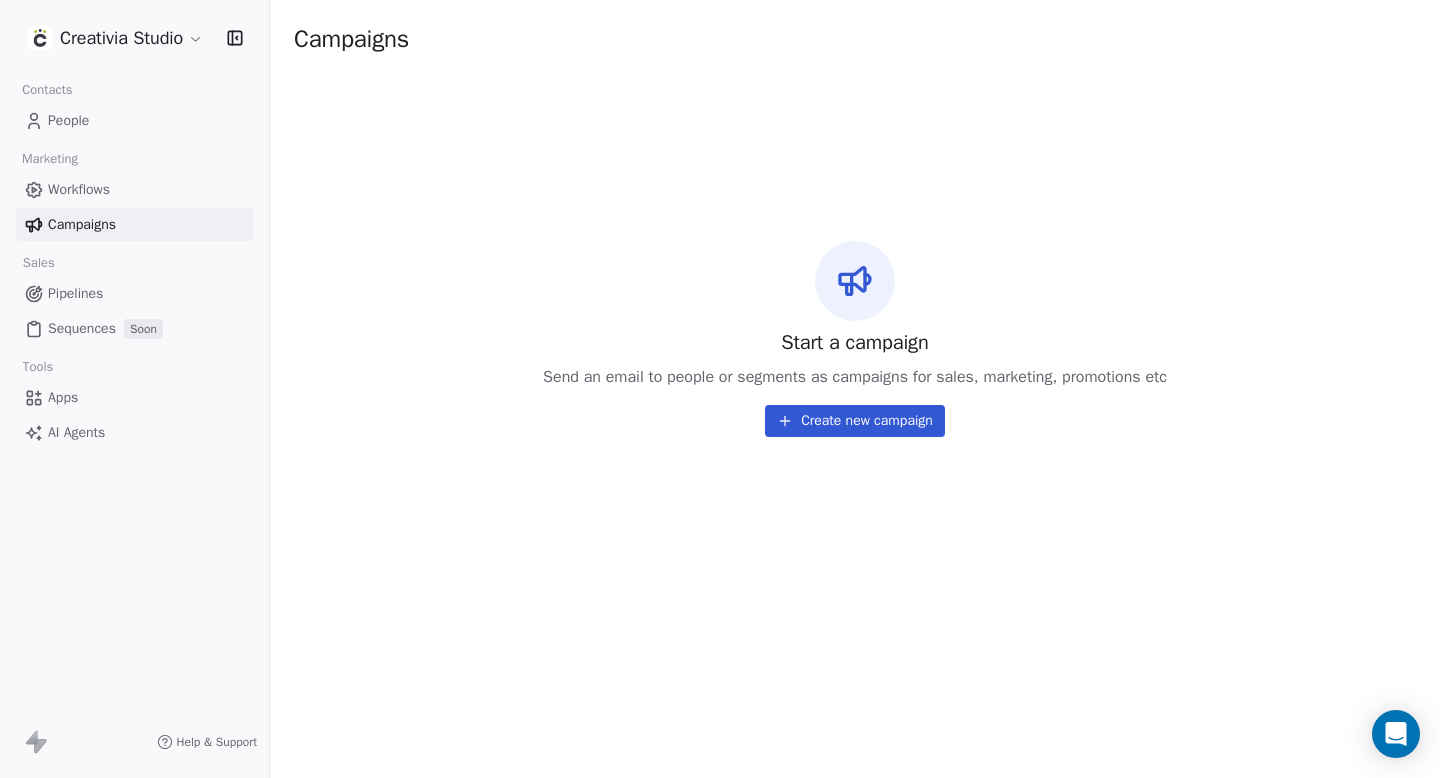 click on "Creativia Studio" at bounding box center [134, 38] 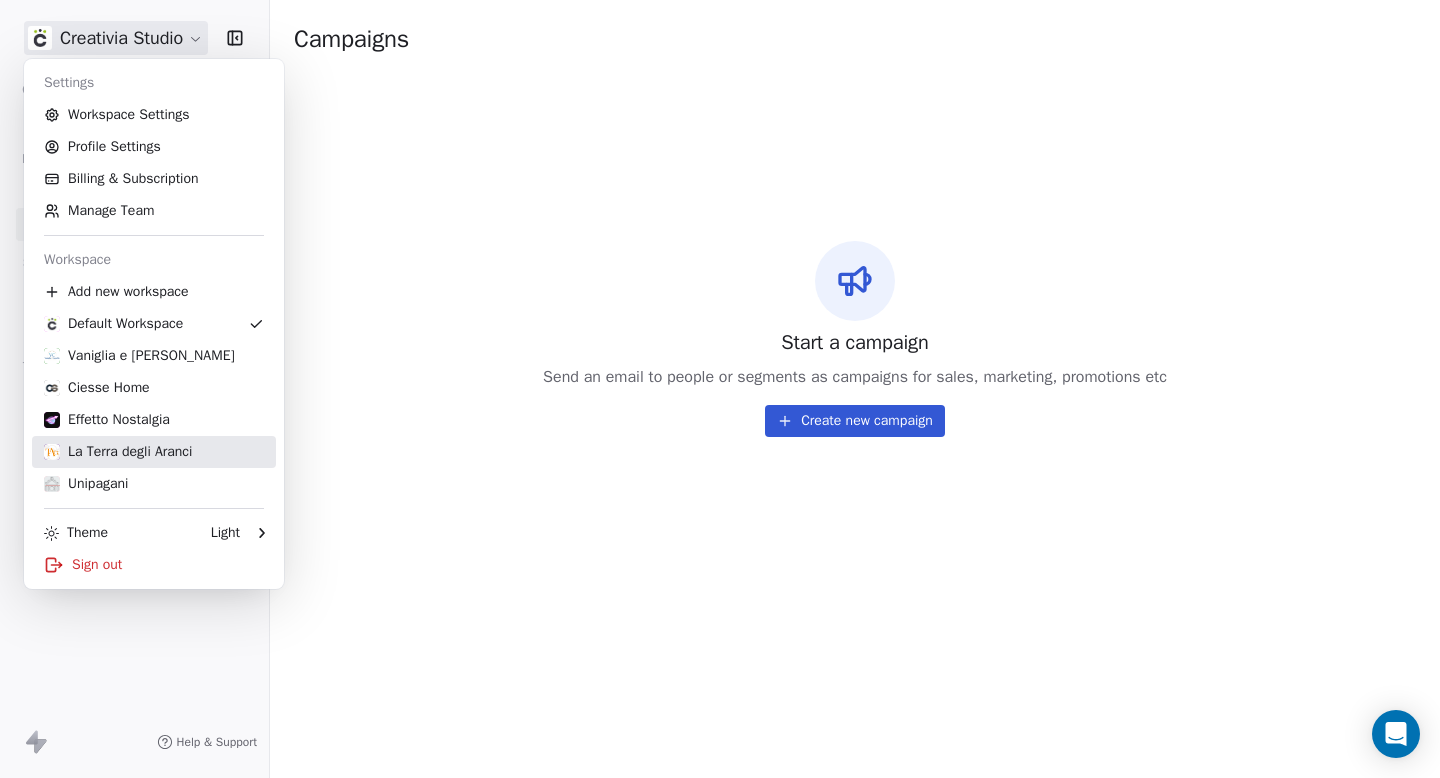 click on "La Terra degli Aranci" at bounding box center [118, 452] 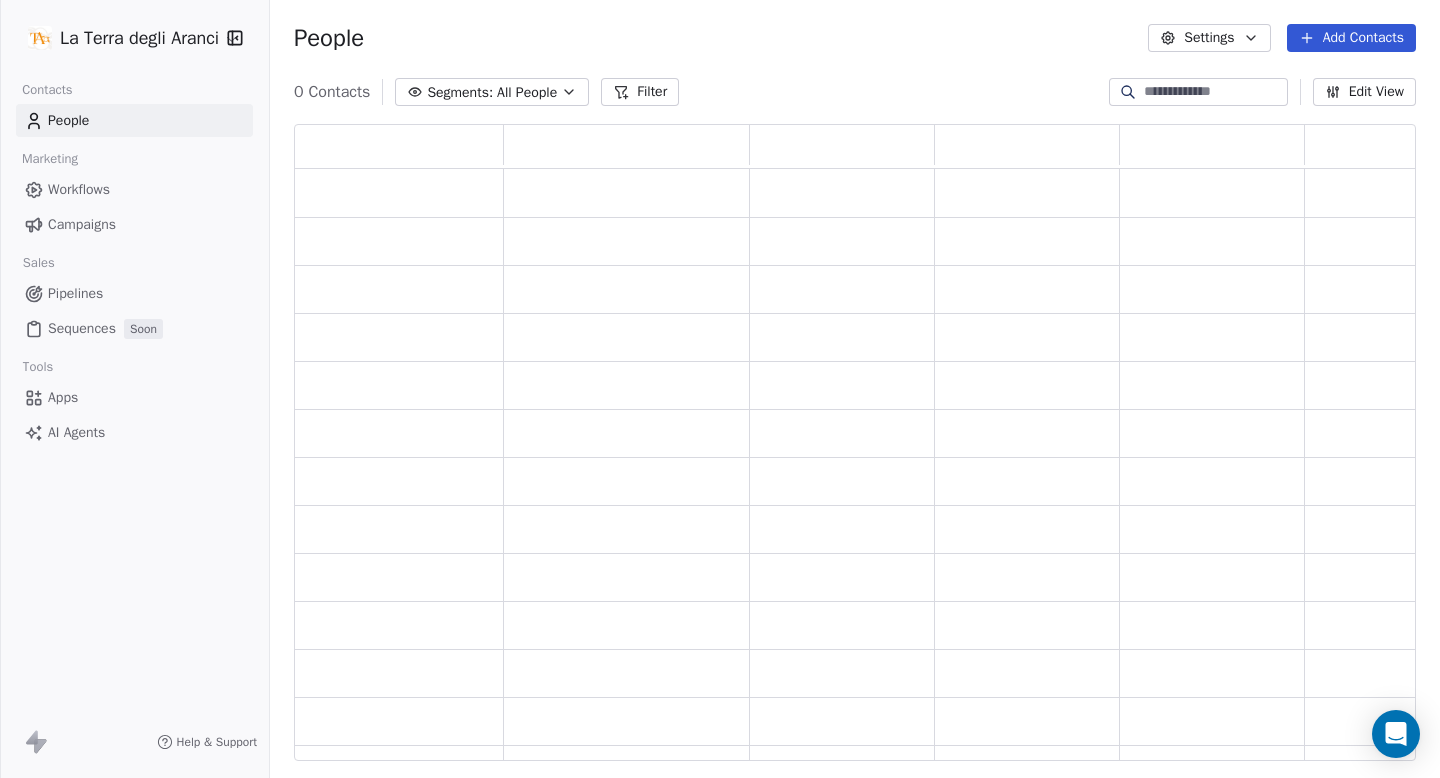 scroll, scrollTop: 16, scrollLeft: 16, axis: both 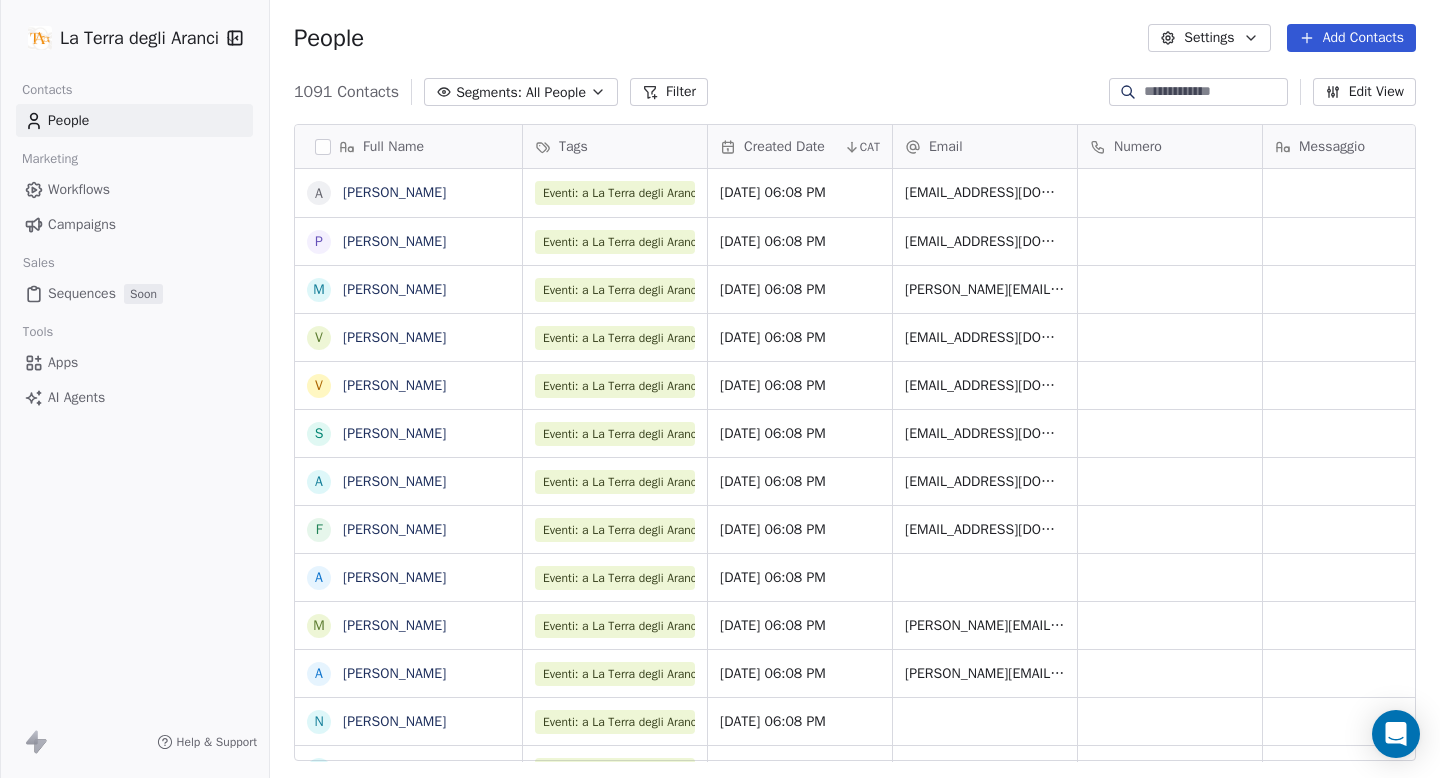 click on "Campaigns" at bounding box center (134, 224) 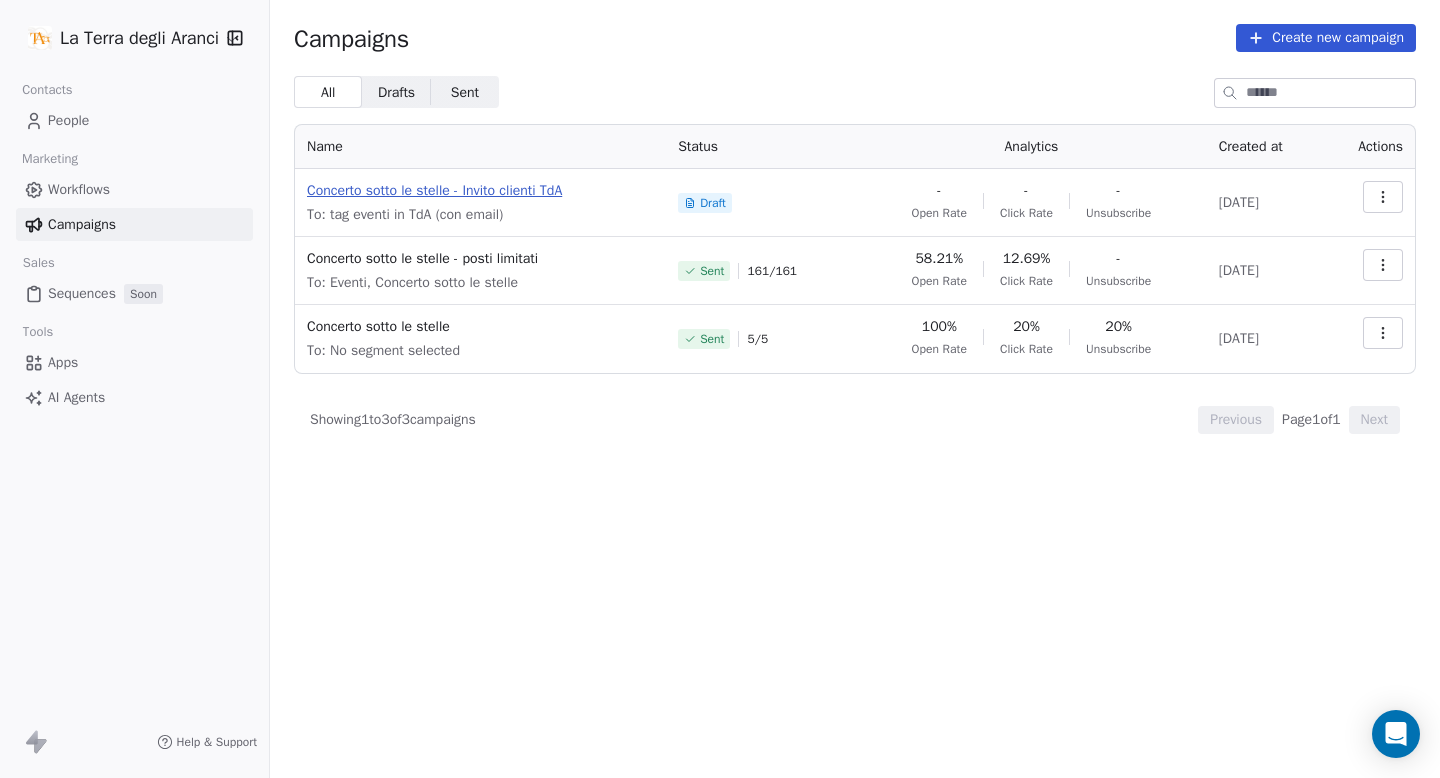 click on "Concerto sotto le stelle - Invito clienti TdA" at bounding box center [480, 191] 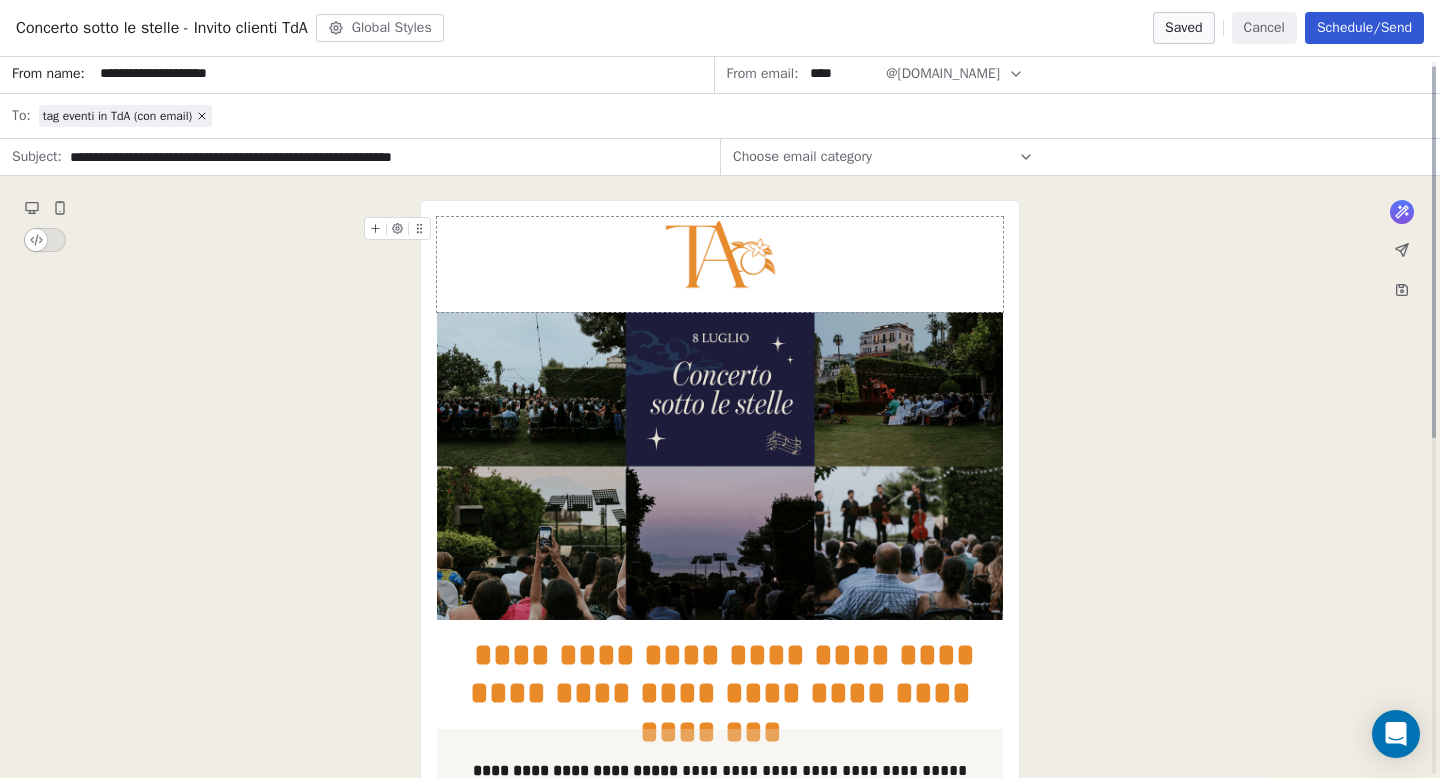 scroll, scrollTop: 0, scrollLeft: 0, axis: both 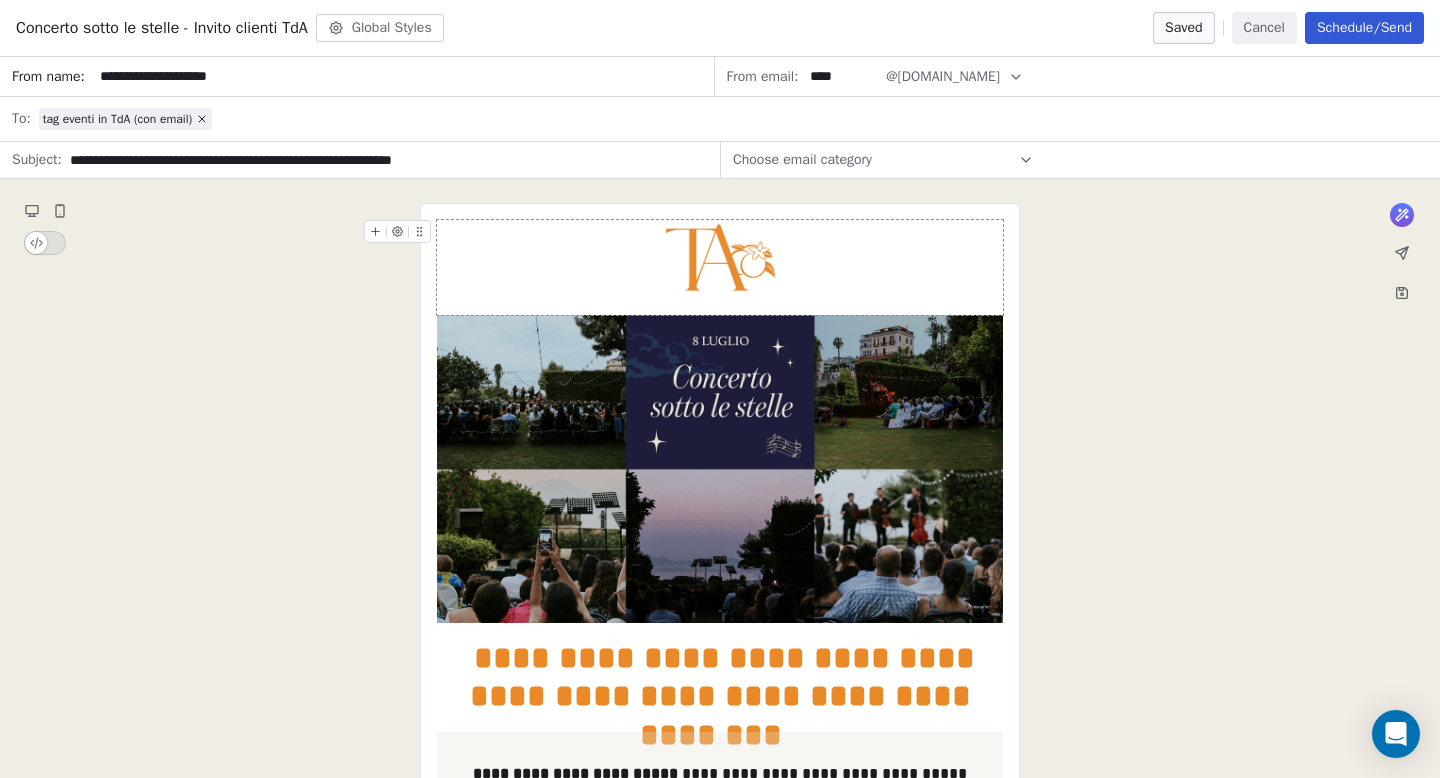 click on "Schedule/Send" at bounding box center (1364, 28) 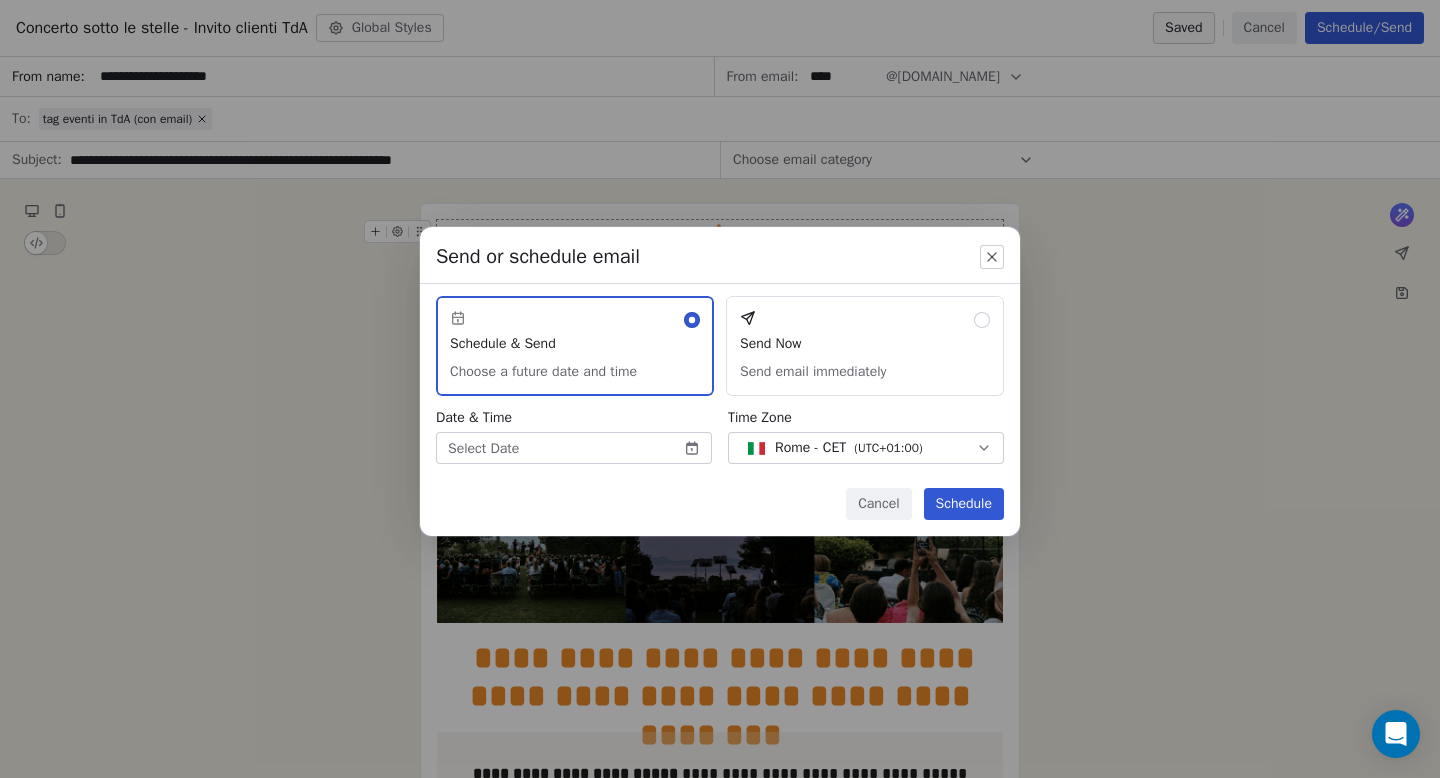 click on "Send Now Send email immediately" at bounding box center (865, 346) 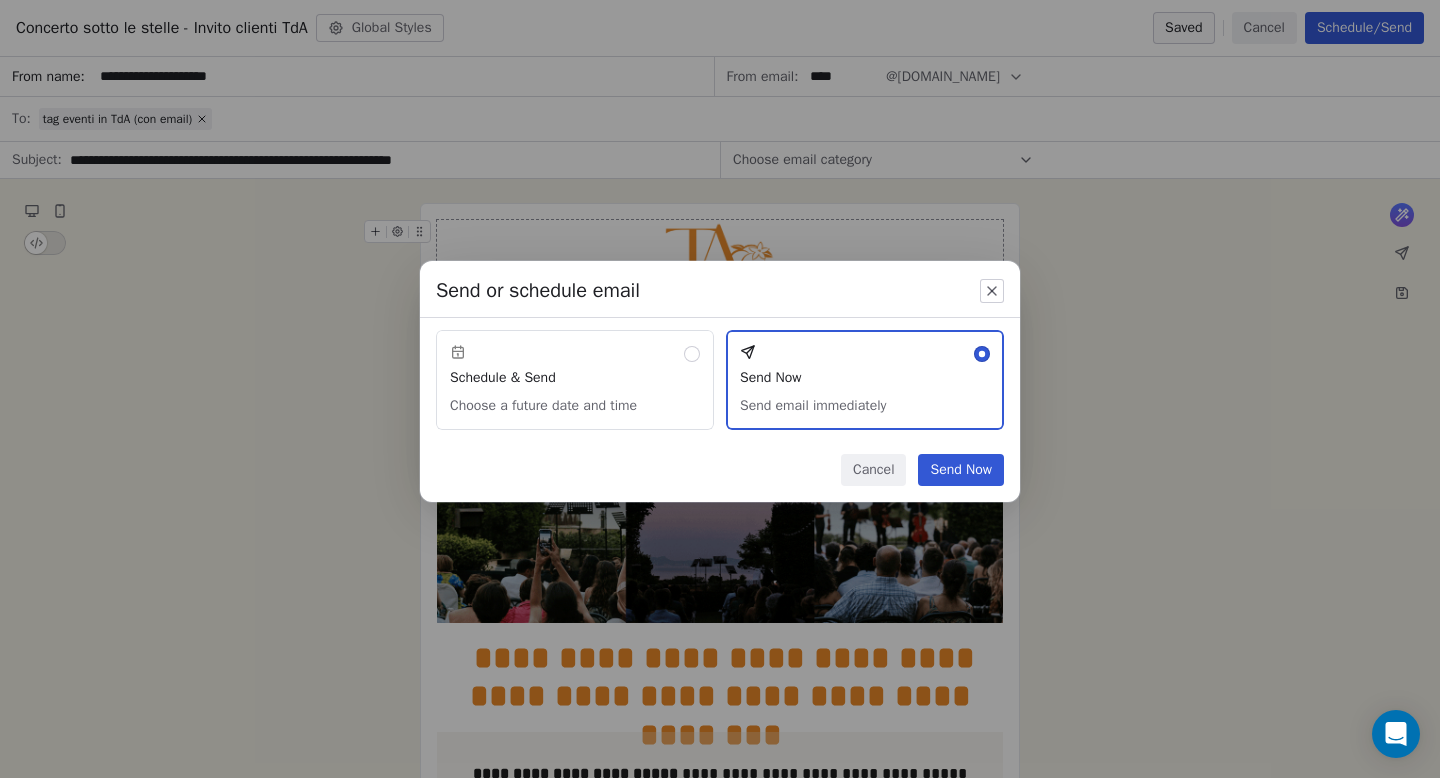 click on "Send Now" at bounding box center (961, 470) 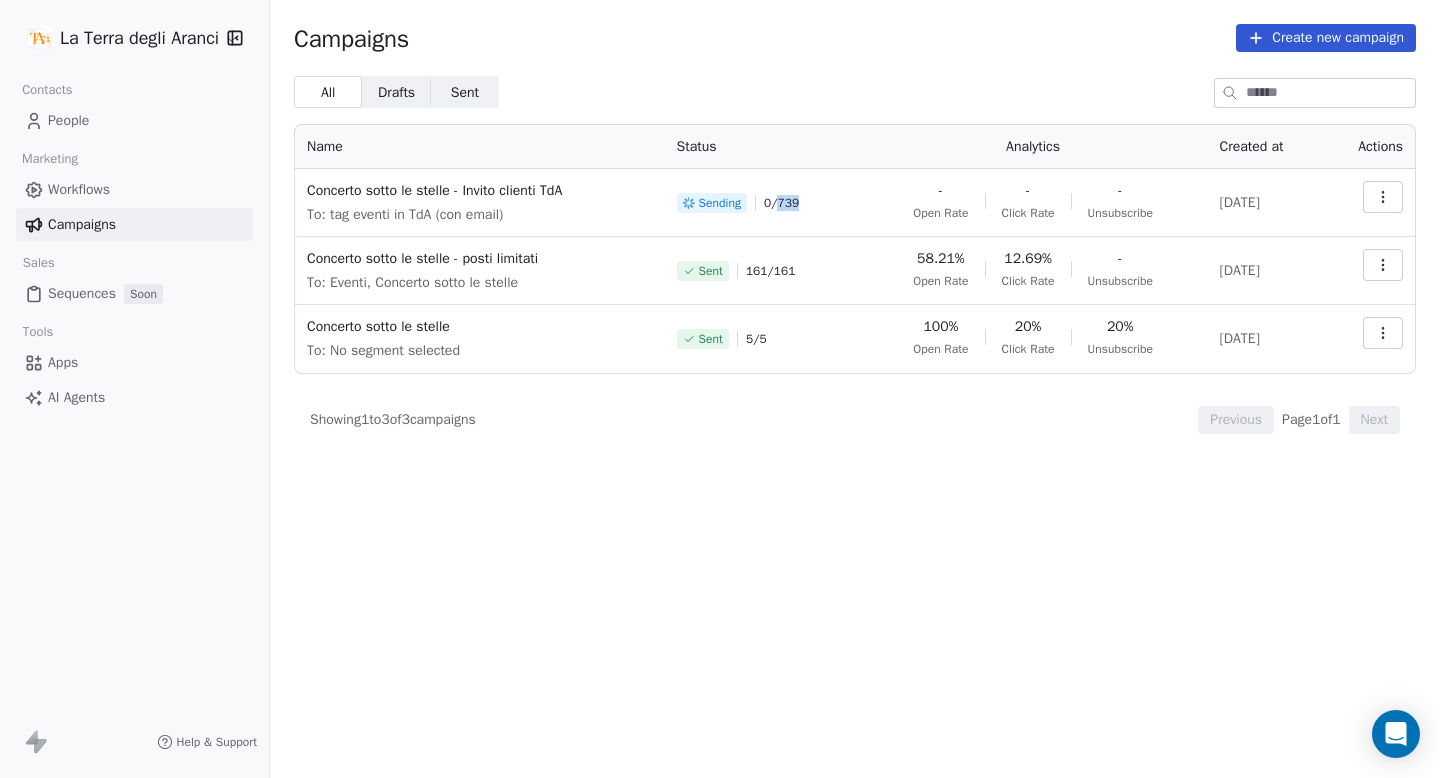 drag, startPoint x: 809, startPoint y: 199, endPoint x: 785, endPoint y: 196, distance: 24.186773 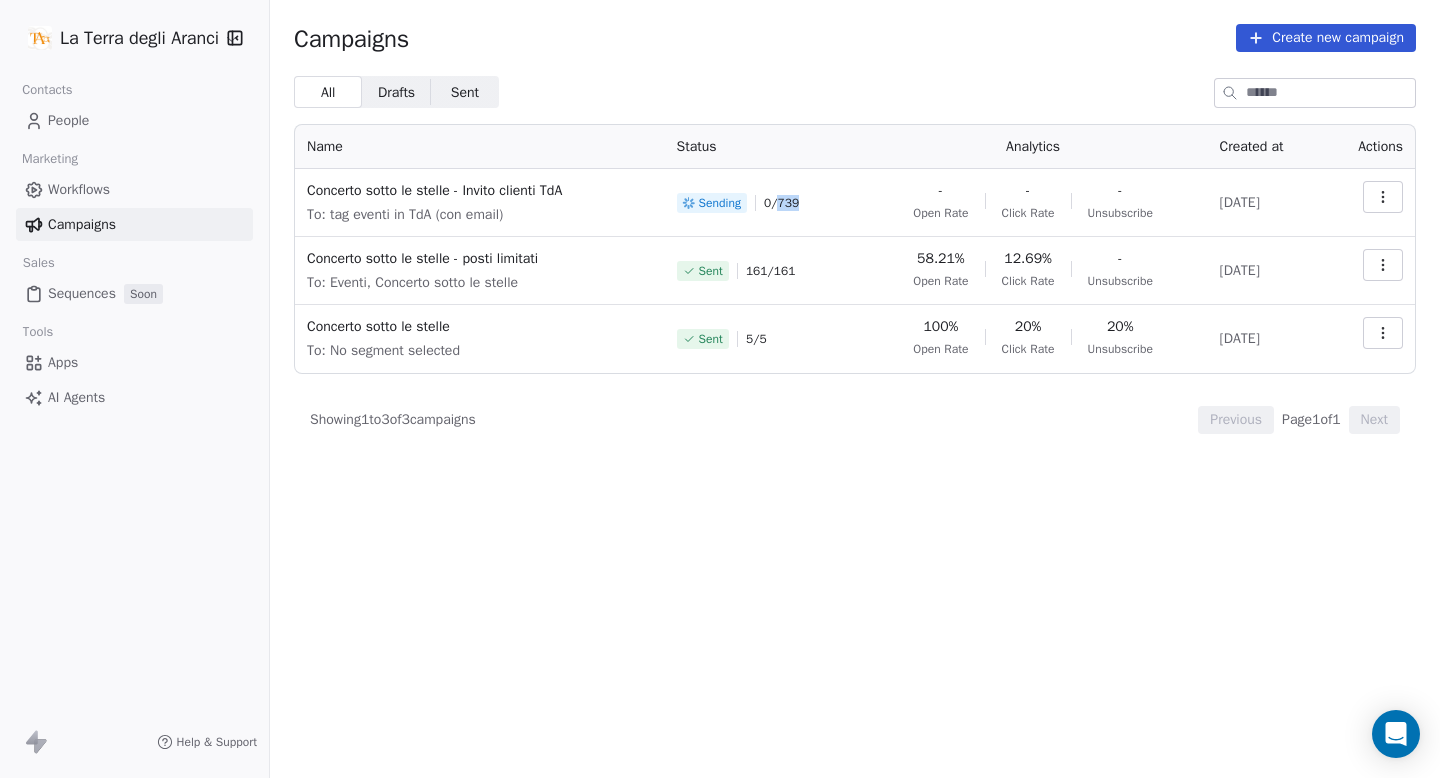 copy on "739" 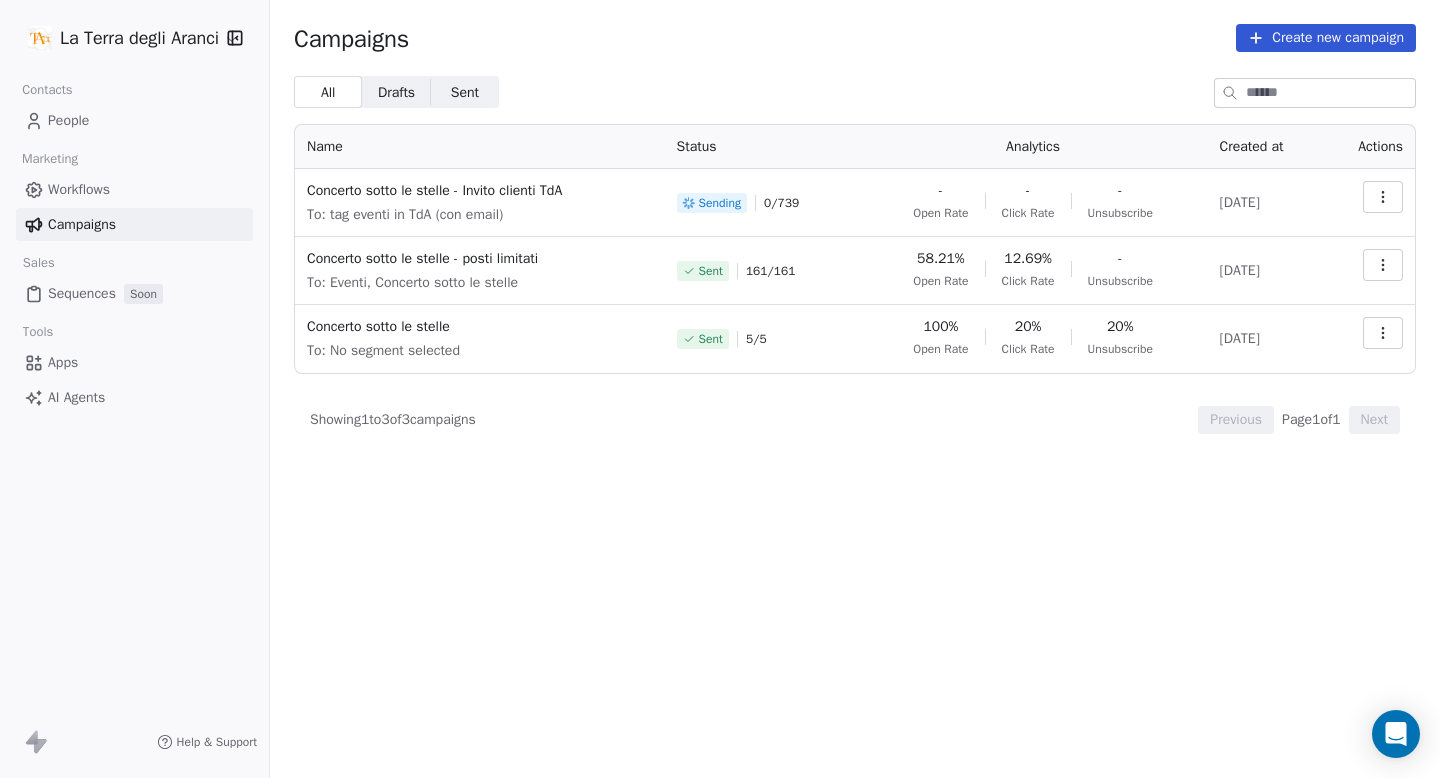 drag, startPoint x: 632, startPoint y: 529, endPoint x: 629, endPoint y: 498, distance: 31.144823 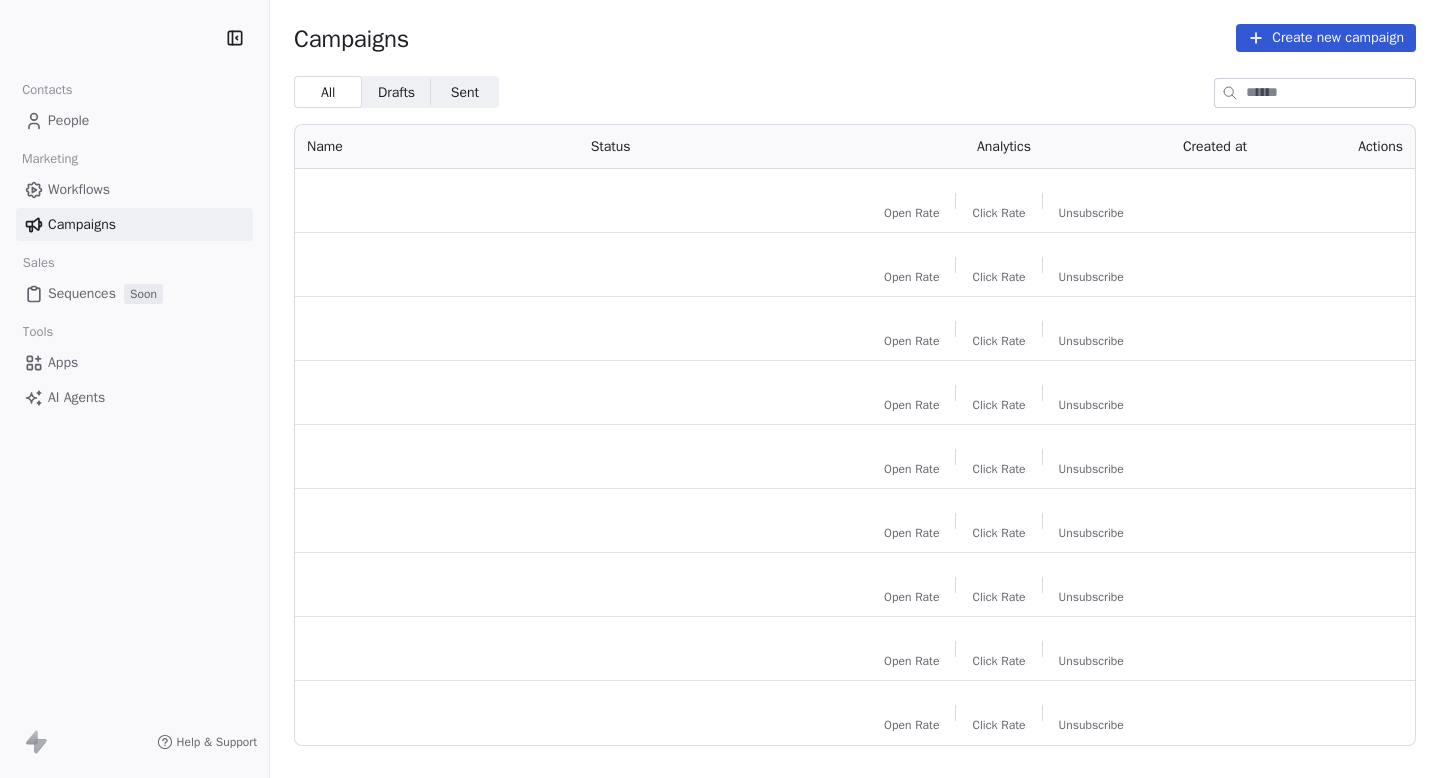 scroll, scrollTop: 0, scrollLeft: 0, axis: both 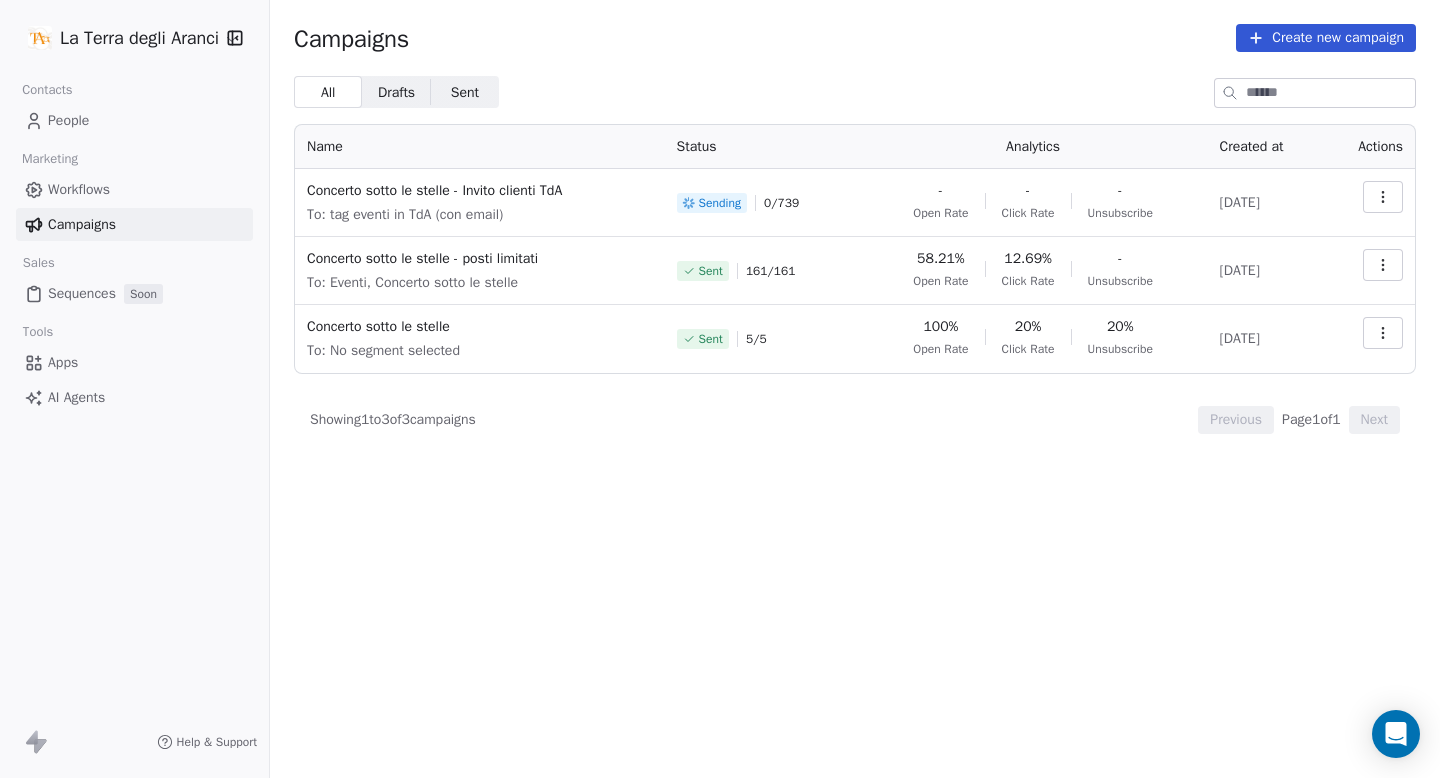 click on "People" at bounding box center (134, 120) 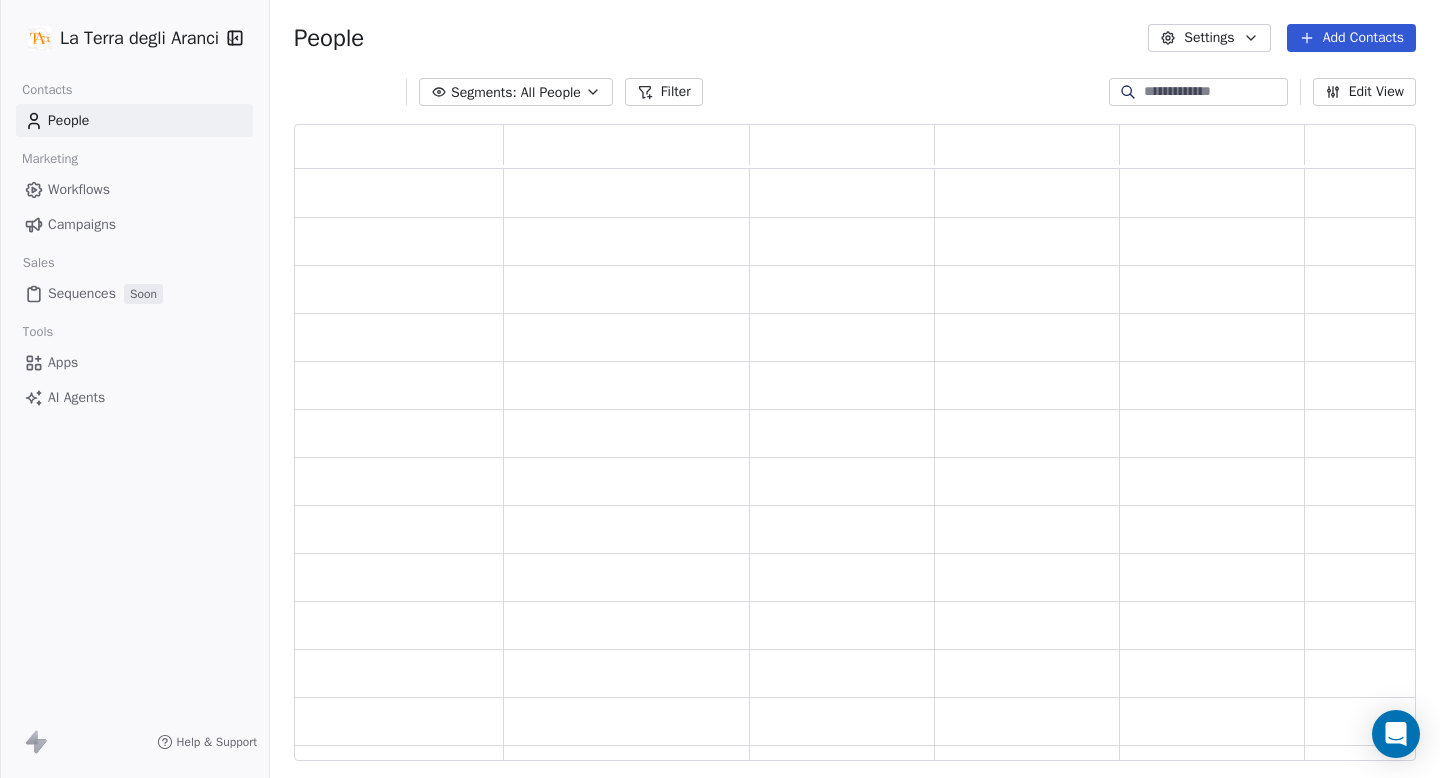 scroll, scrollTop: 16, scrollLeft: 16, axis: both 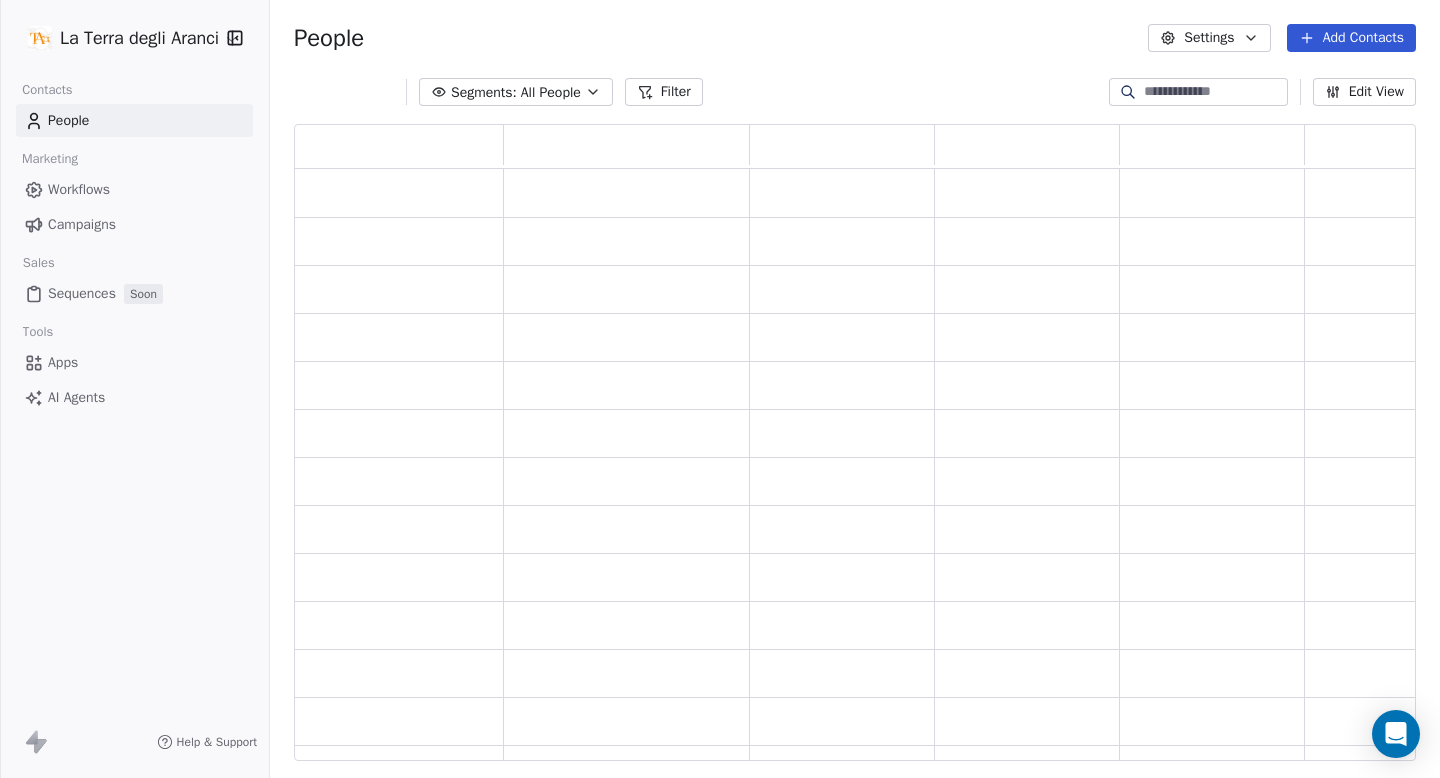 click on "Segments:" at bounding box center [484, 92] 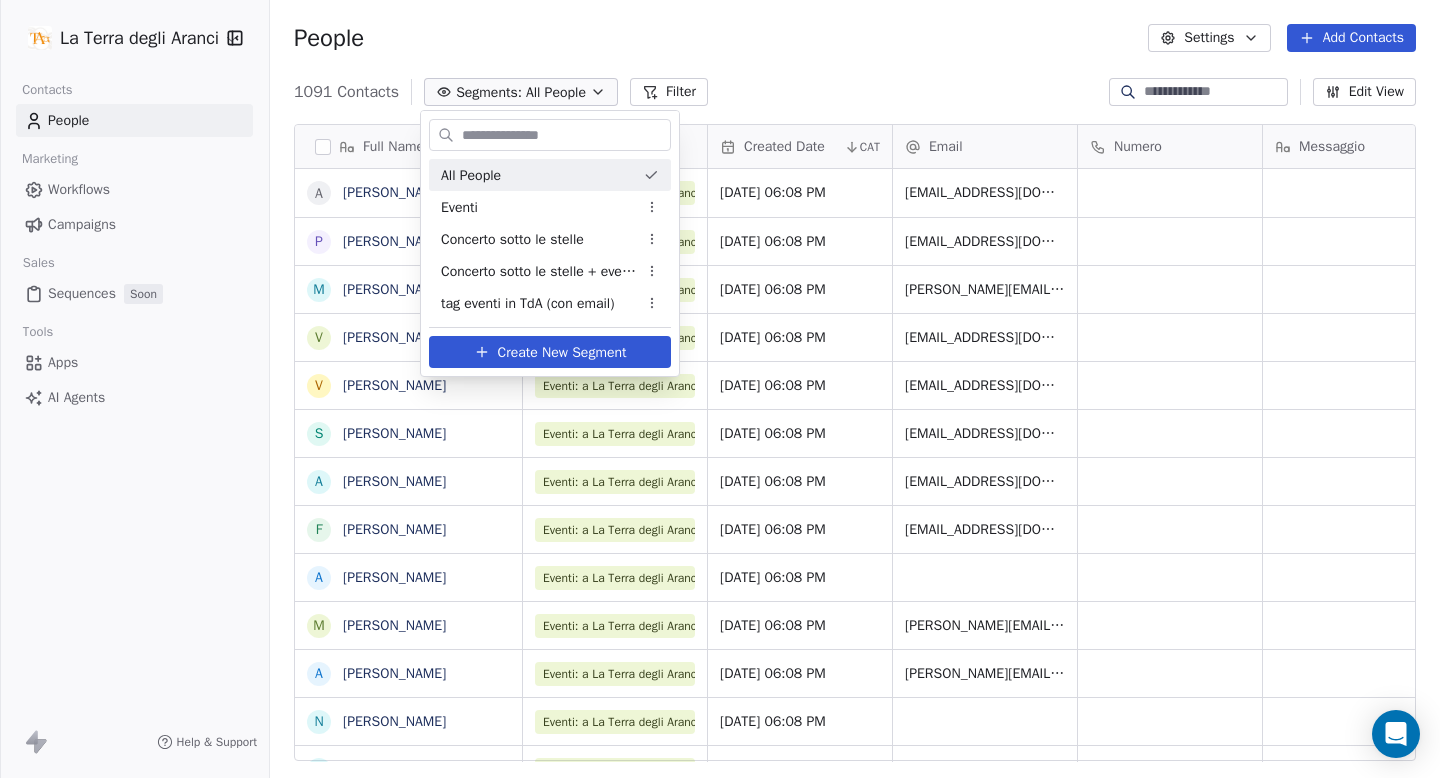 scroll, scrollTop: 16, scrollLeft: 16, axis: both 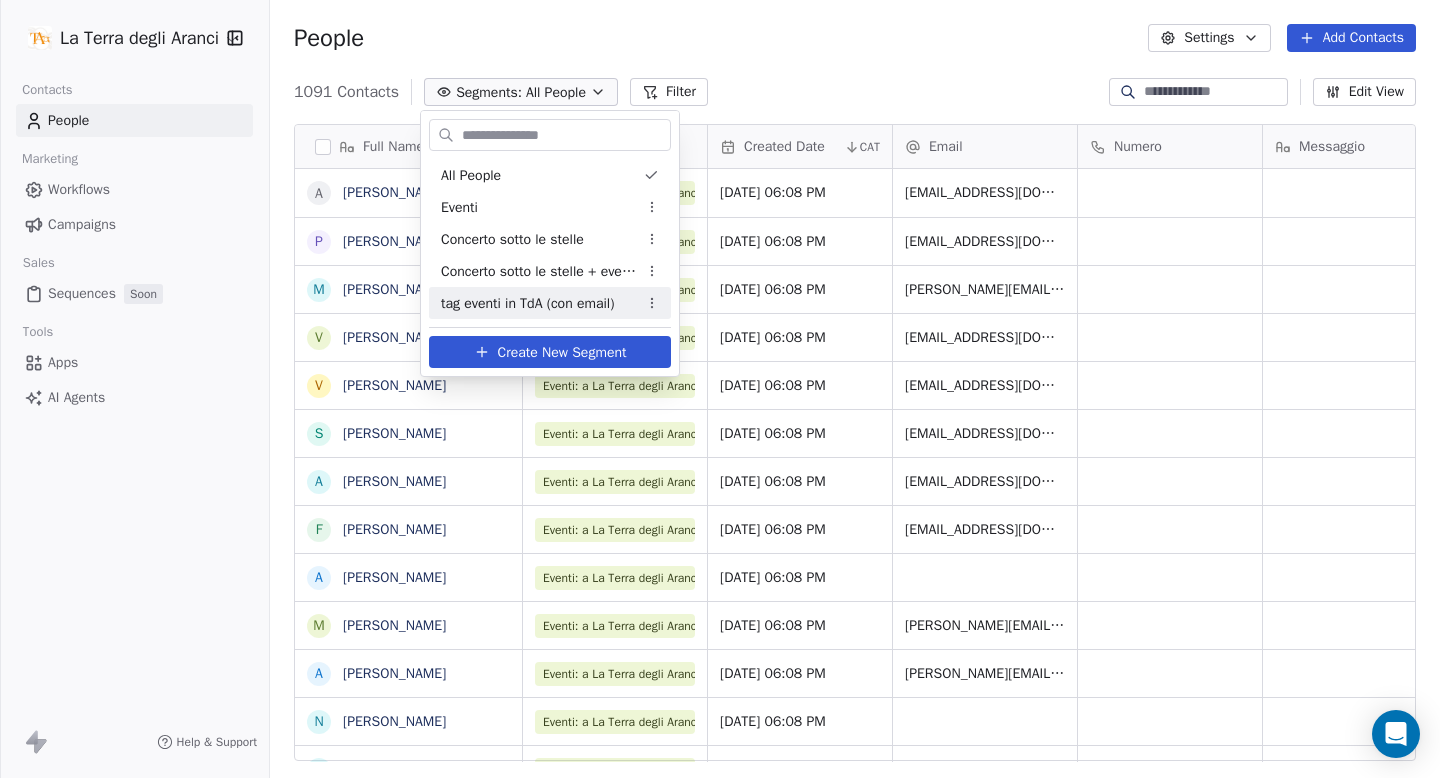 click on "tag eventi in TdA (con email)" at bounding box center [527, 303] 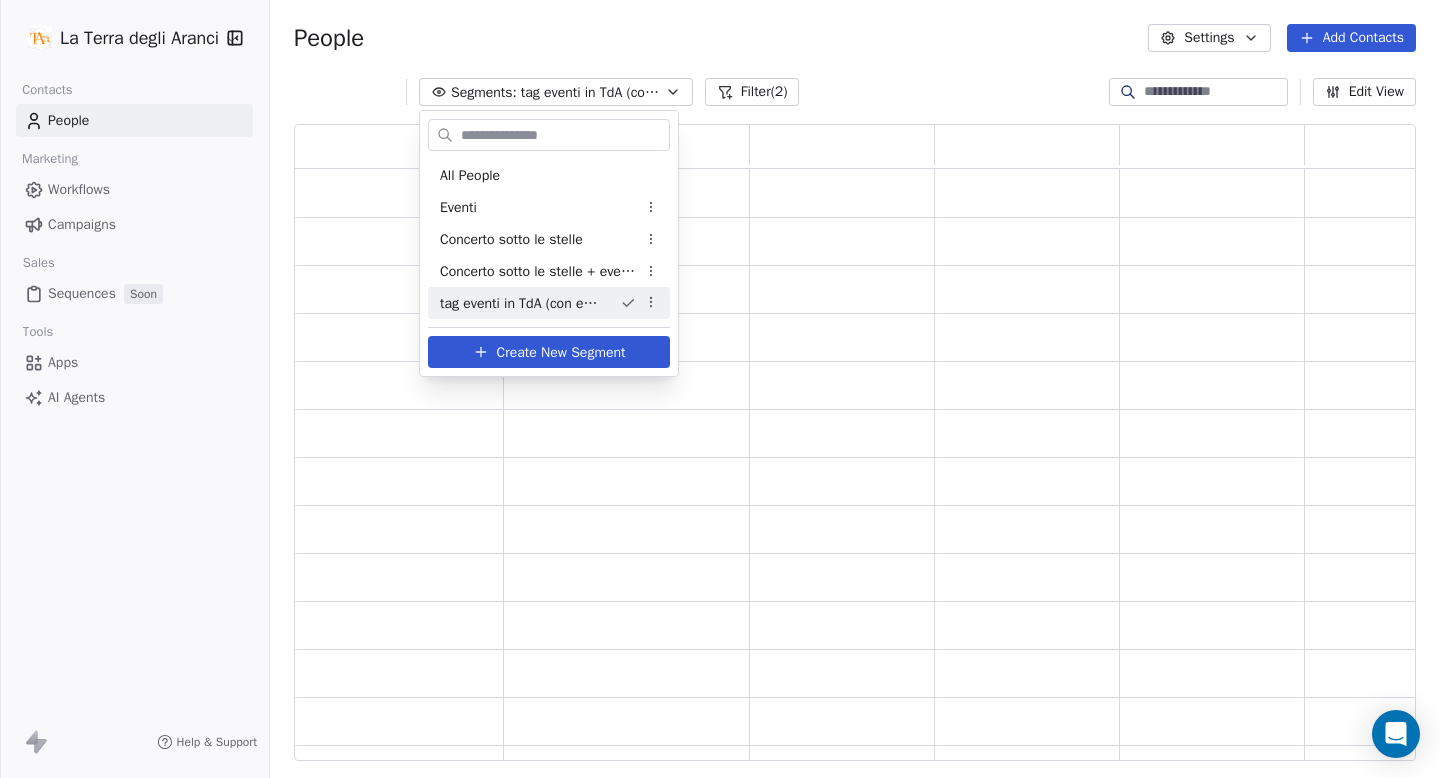 scroll, scrollTop: 16, scrollLeft: 16, axis: both 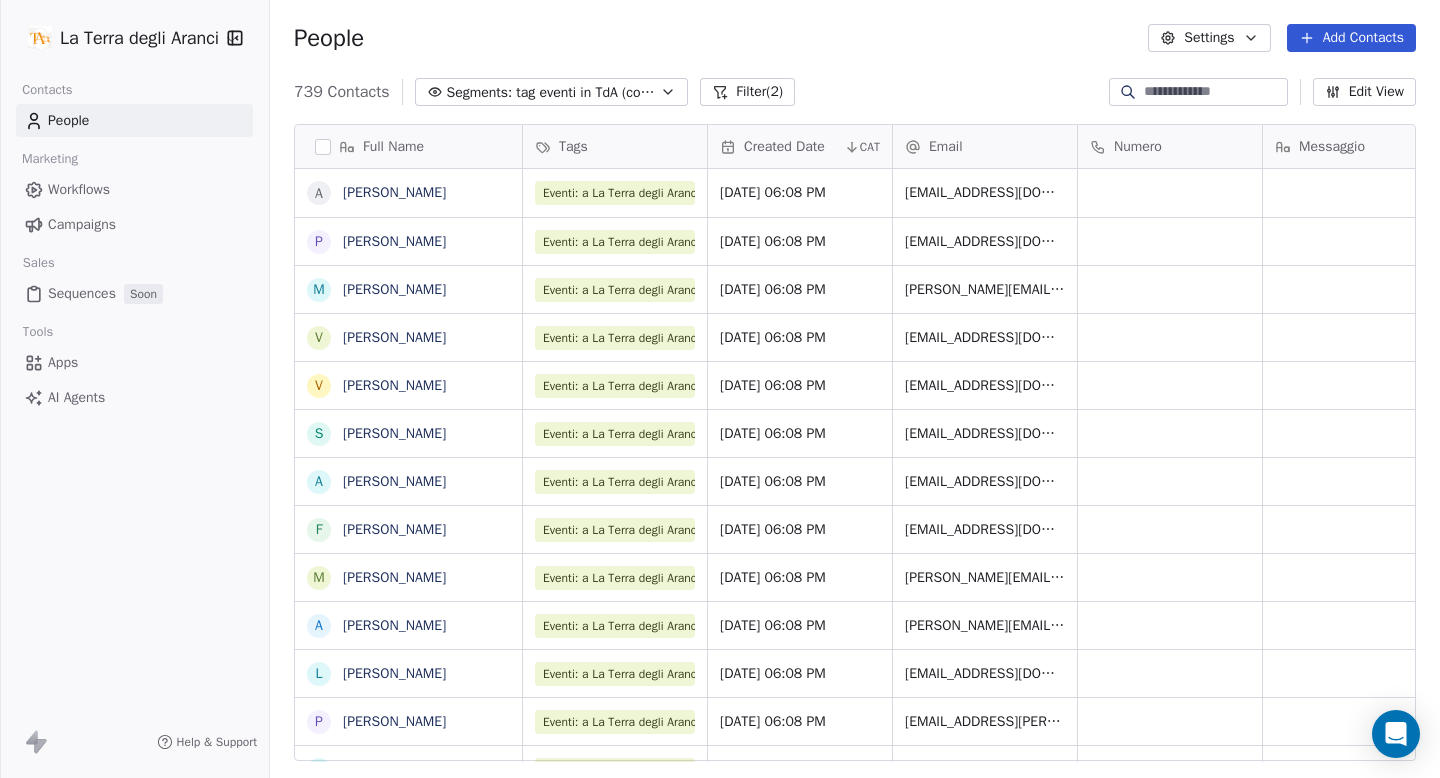 click on "Campaigns" at bounding box center (82, 224) 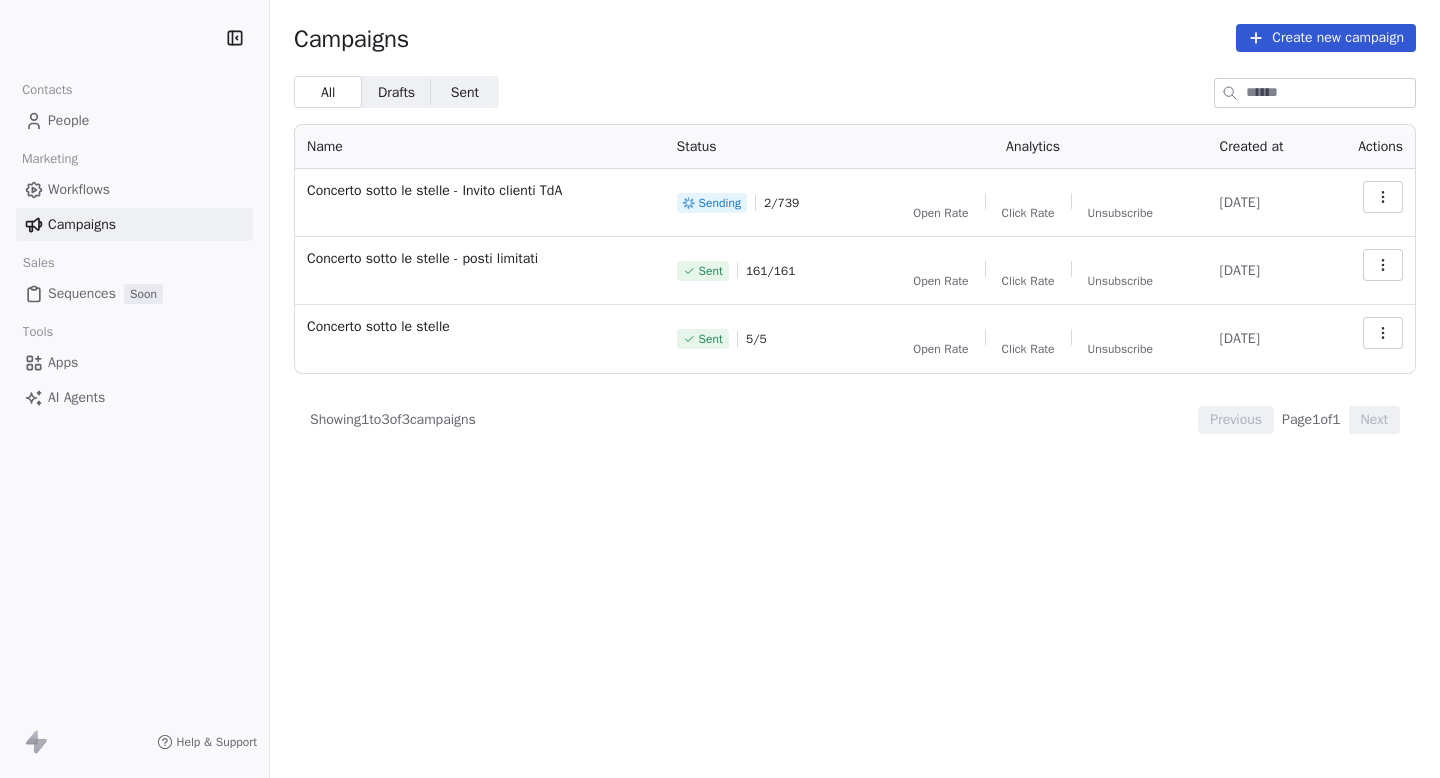 scroll, scrollTop: 0, scrollLeft: 0, axis: both 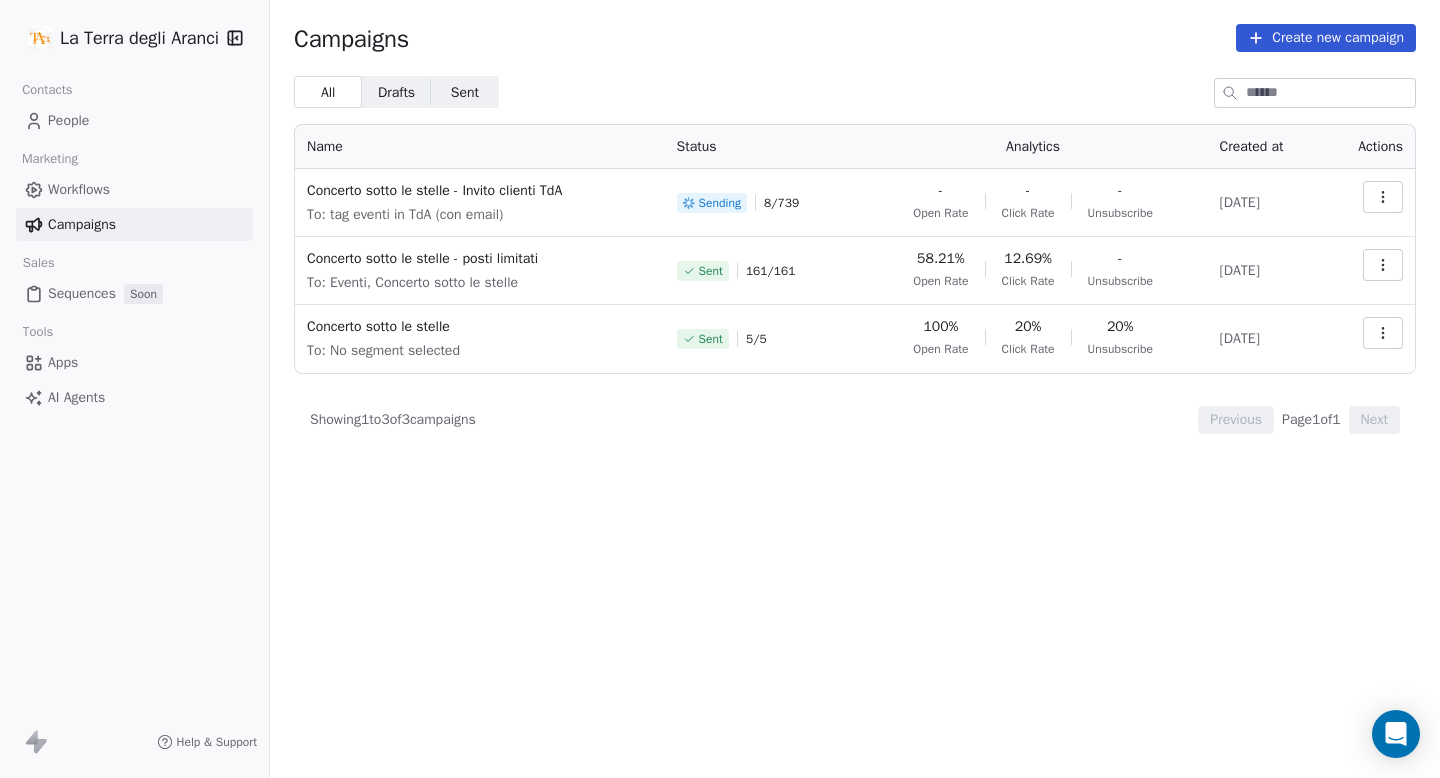 click 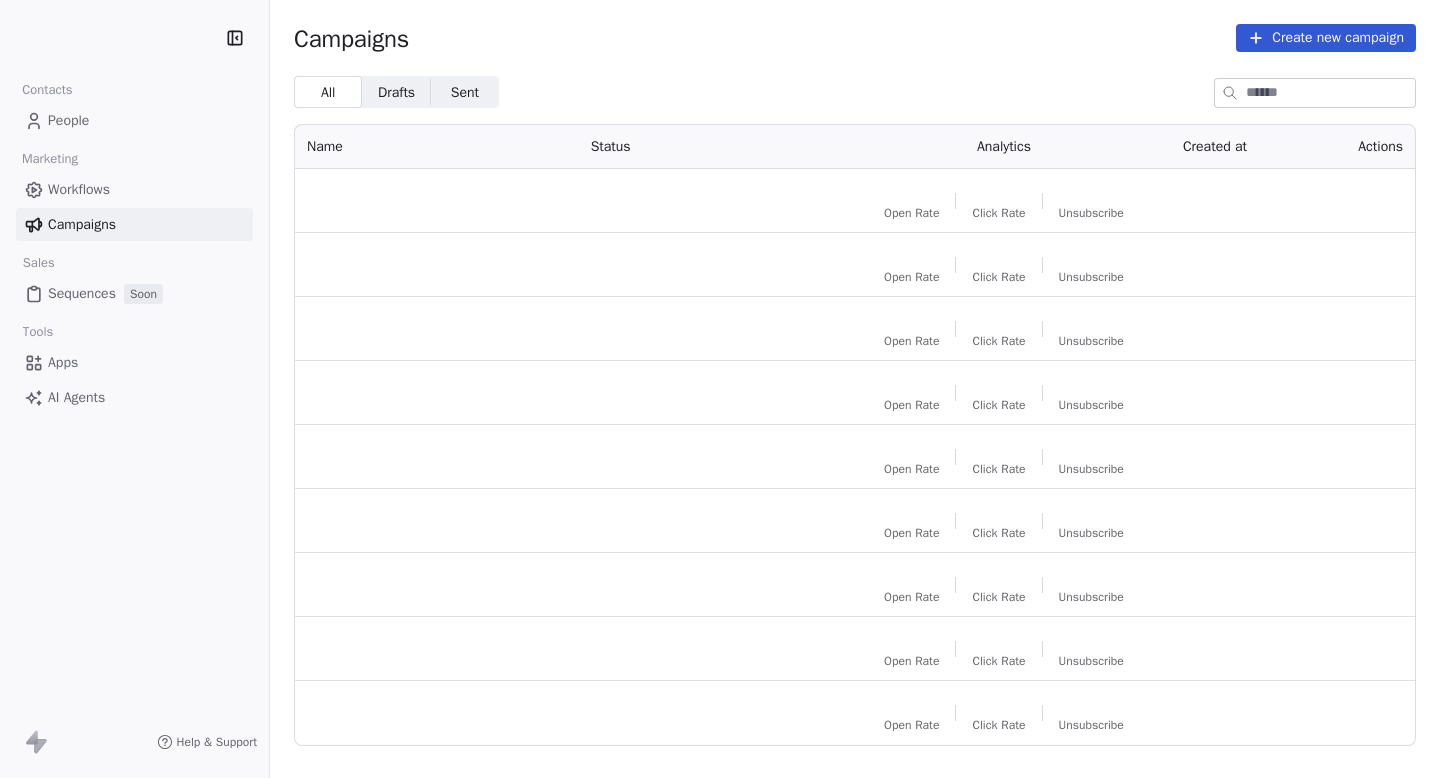 scroll, scrollTop: 0, scrollLeft: 0, axis: both 